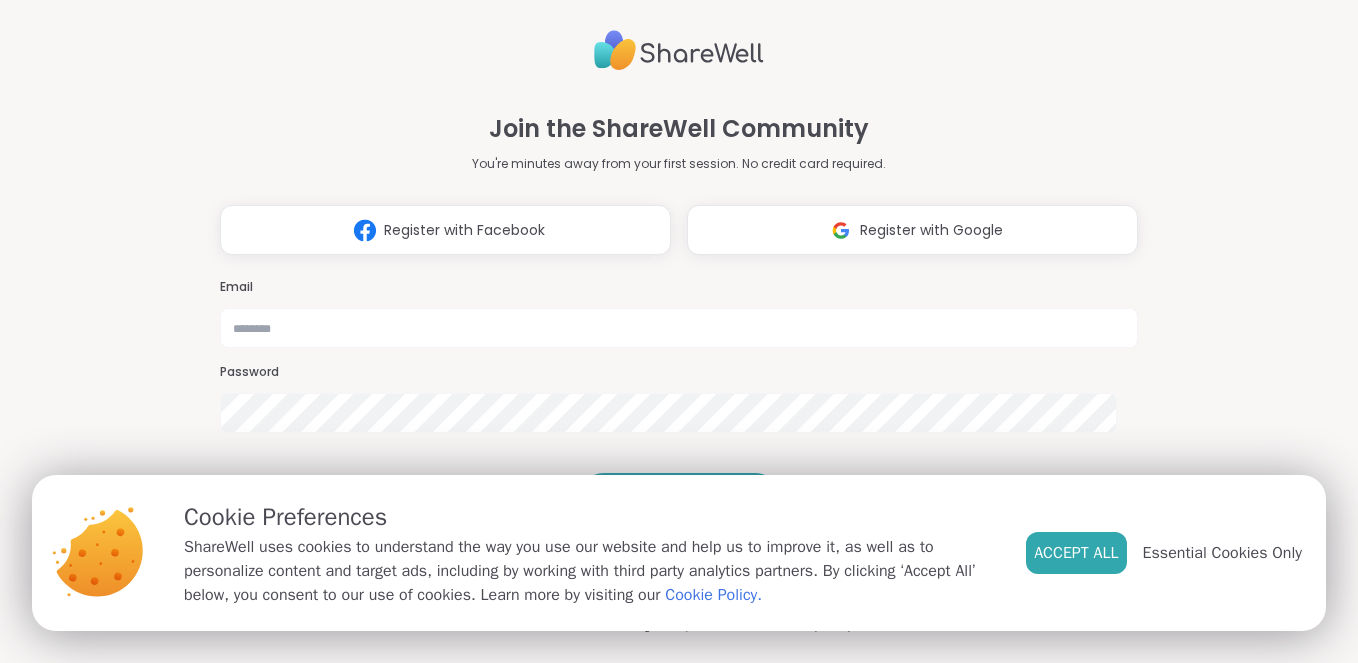 scroll, scrollTop: 0, scrollLeft: 0, axis: both 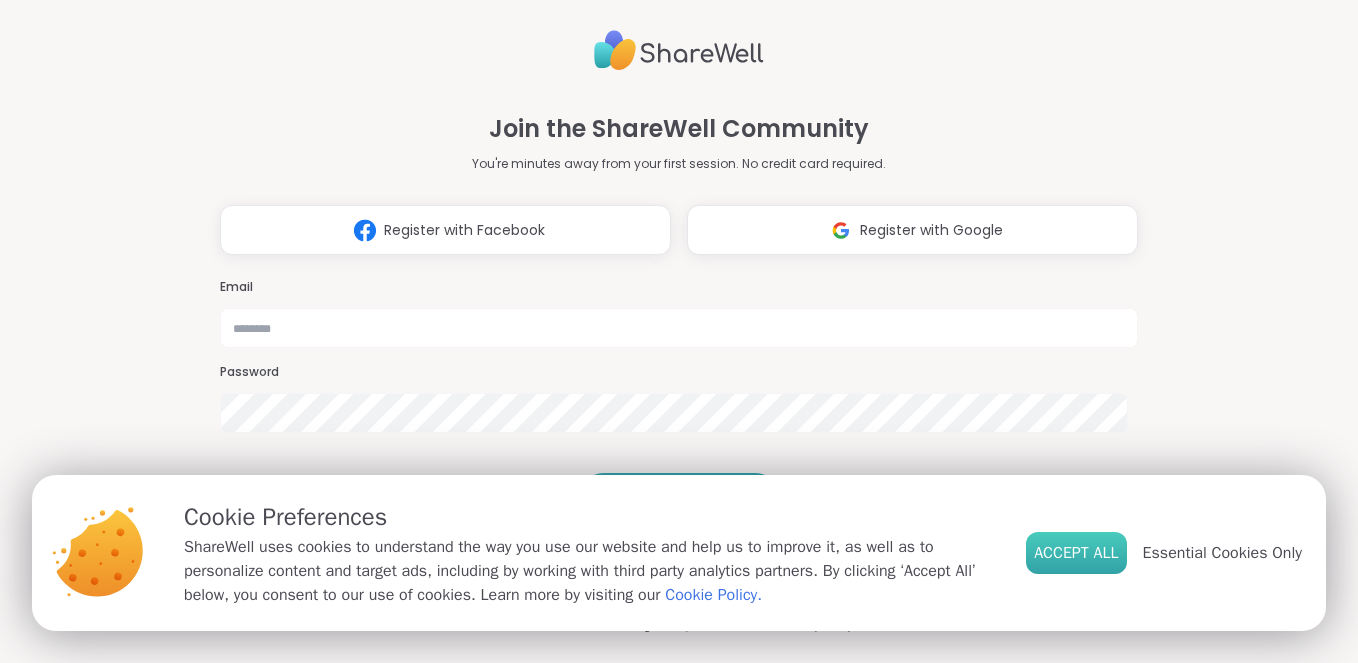 click on "Accept All" at bounding box center [1076, 553] 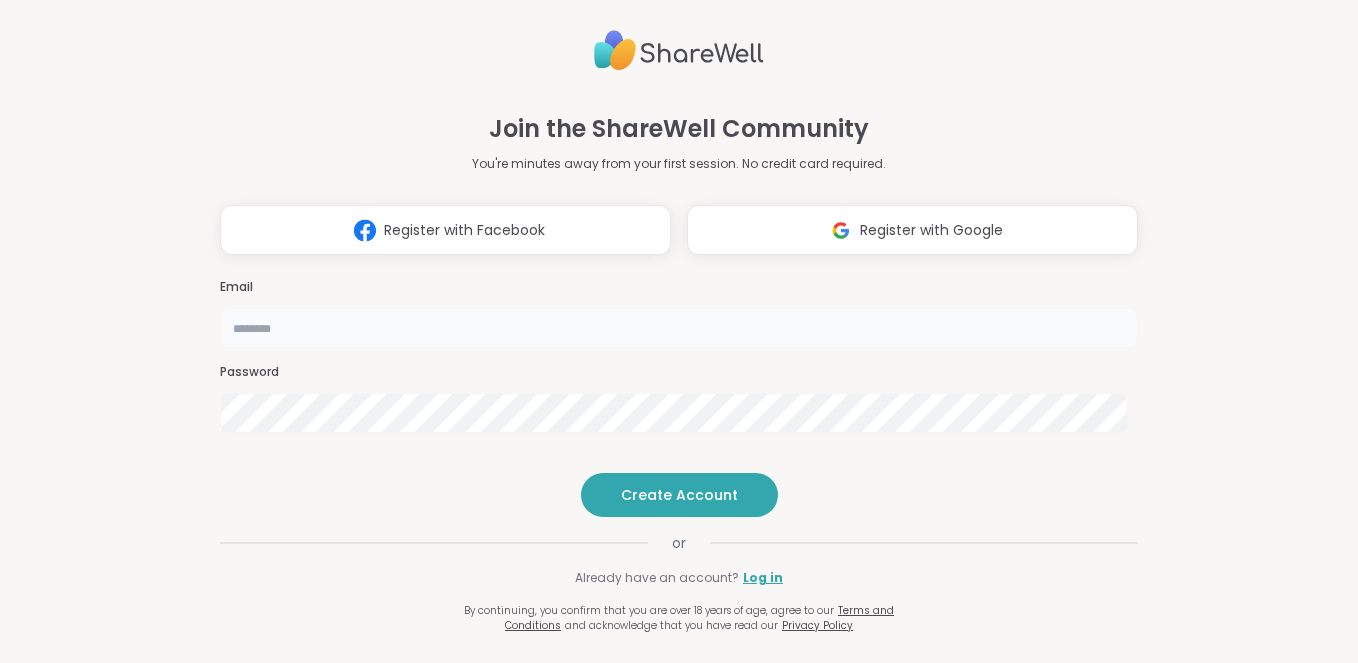 click at bounding box center (679, 328) 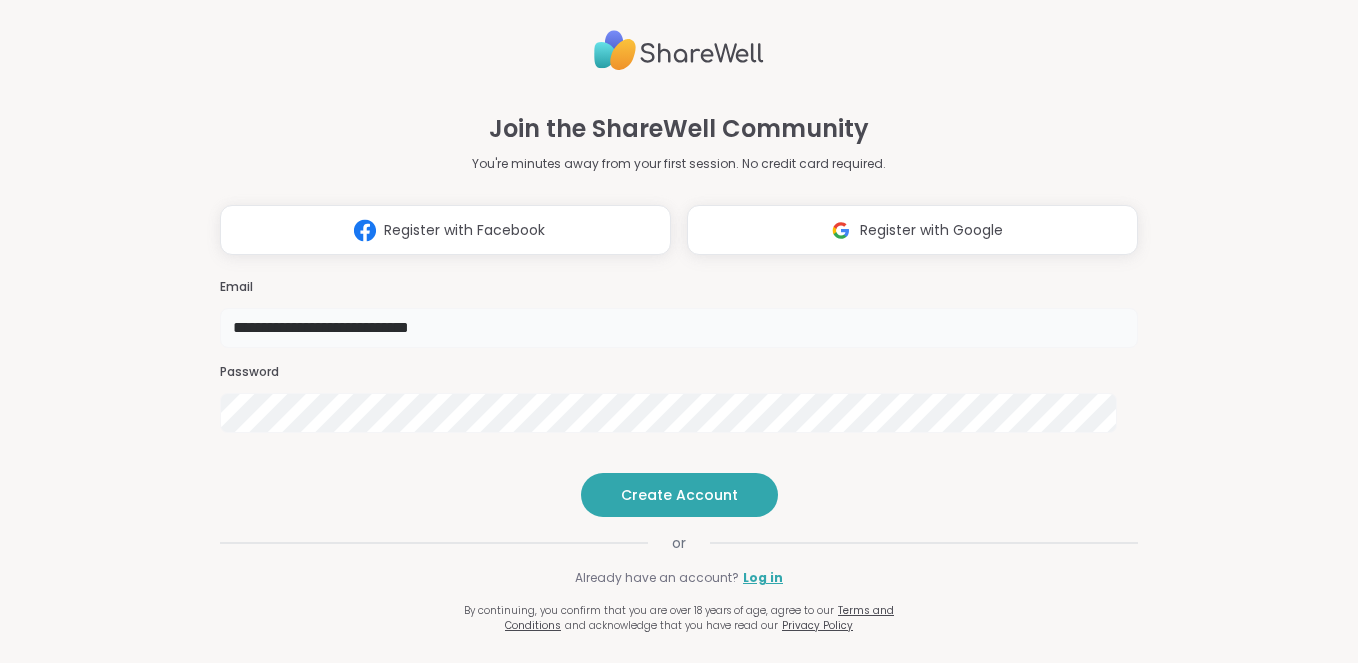 type on "**********" 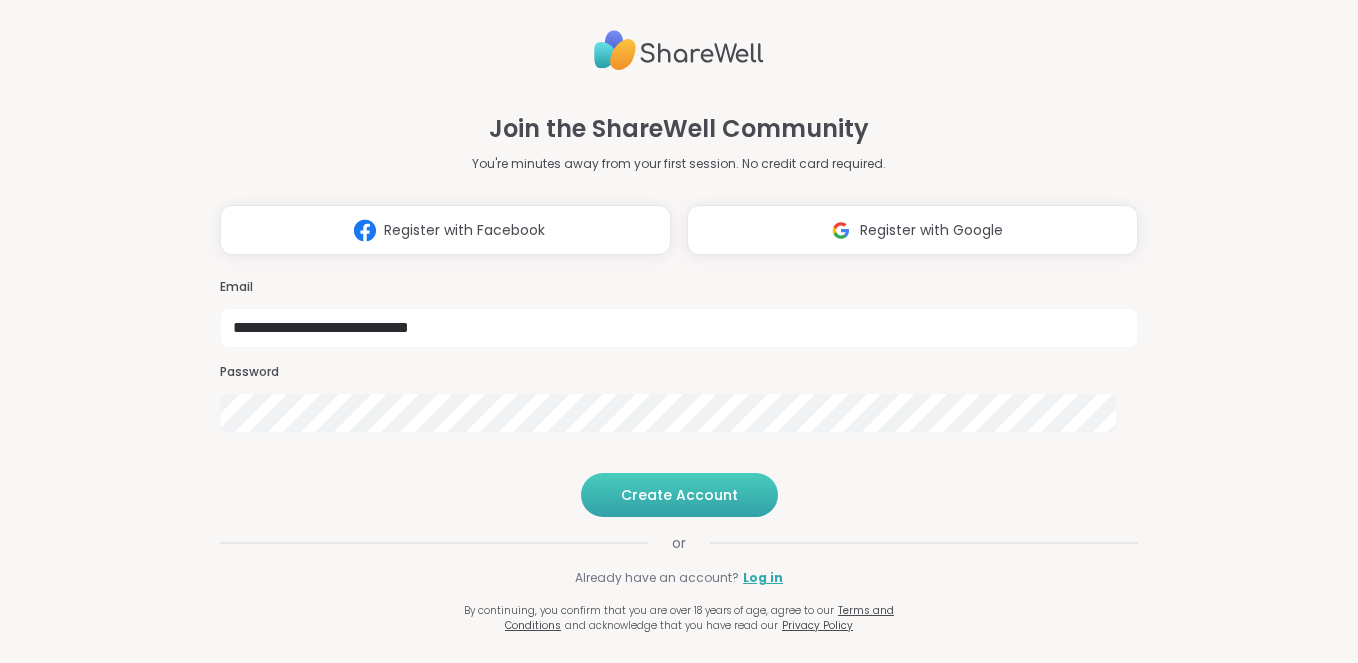 click on "Create Account" at bounding box center [679, 495] 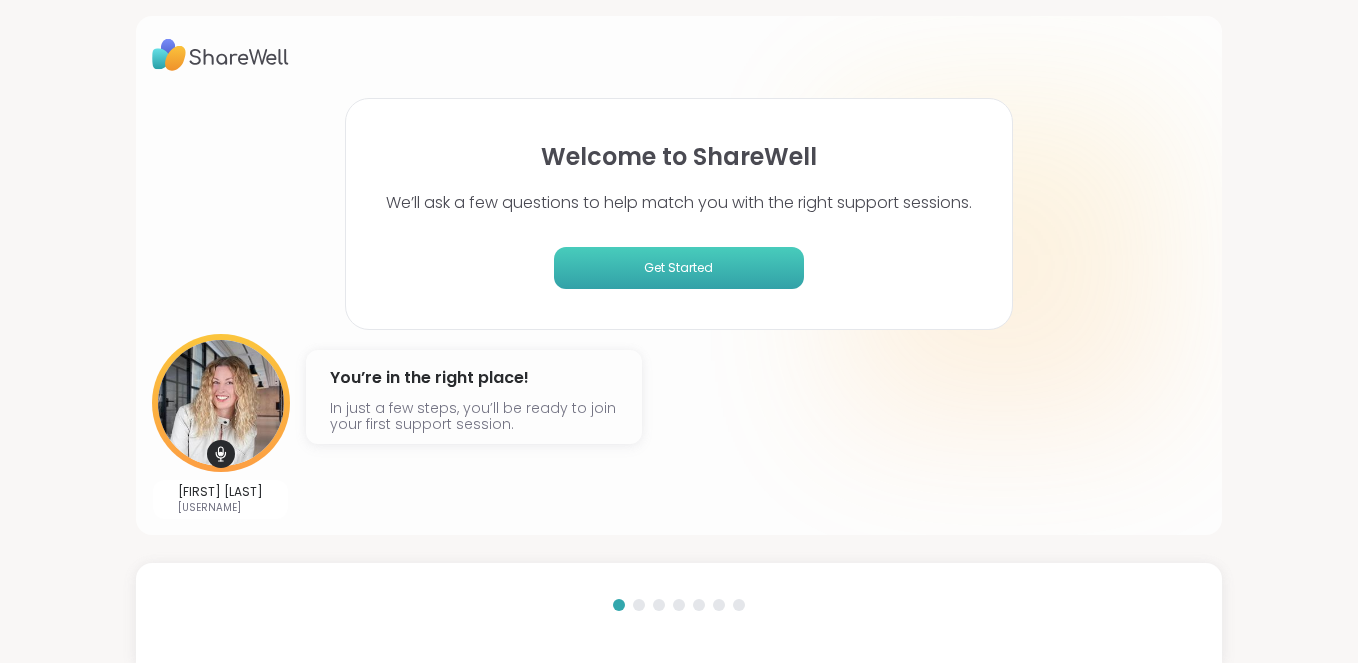 click on "Get Started" at bounding box center (679, 268) 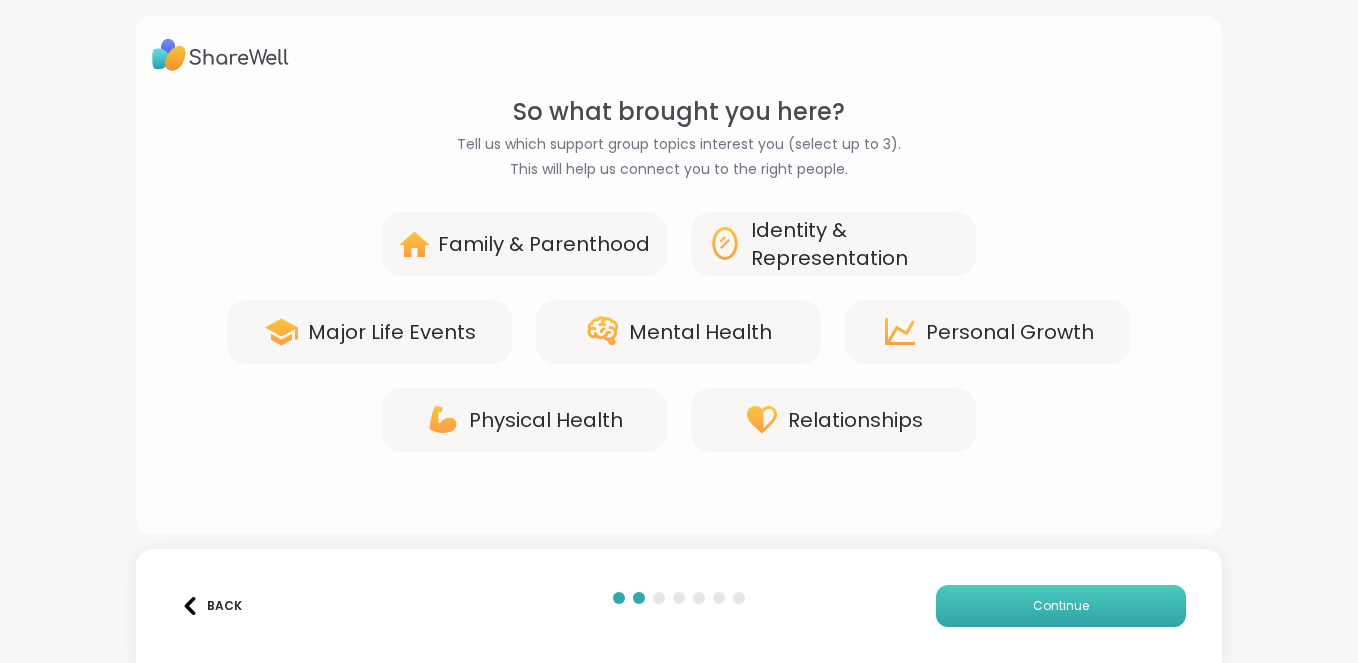 click on "Continue" at bounding box center [1061, 606] 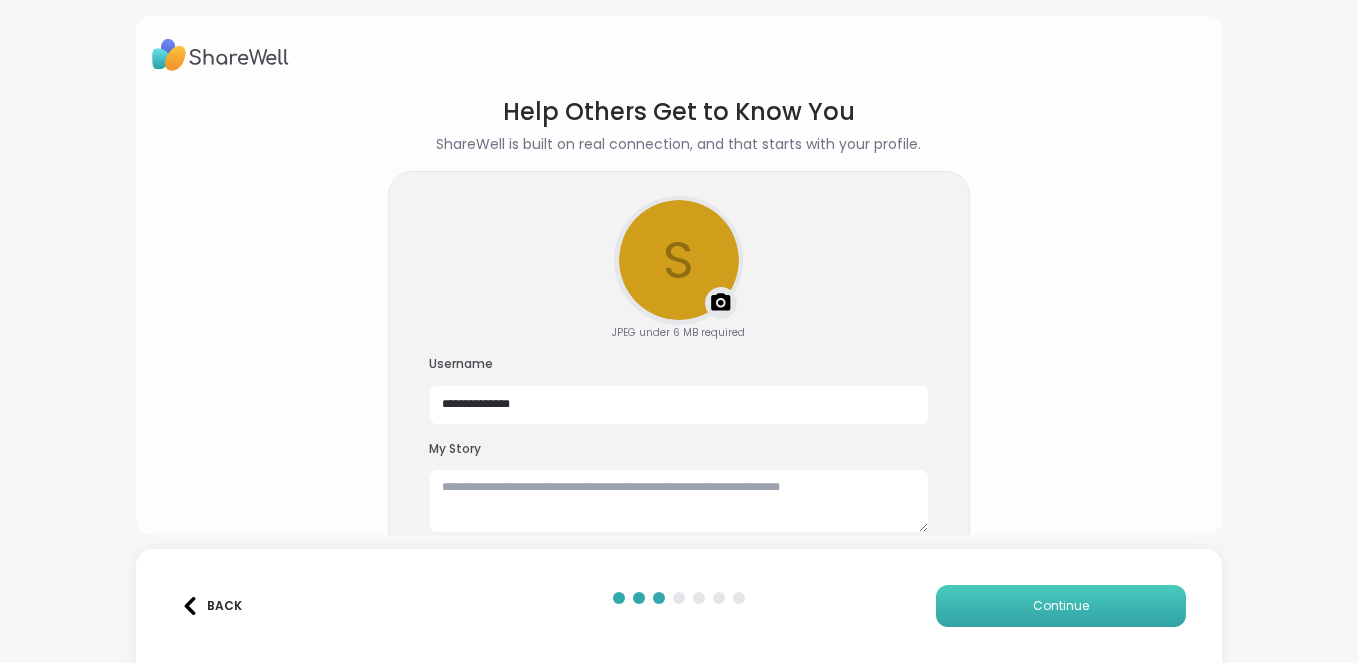 click on "Continue" at bounding box center (1061, 606) 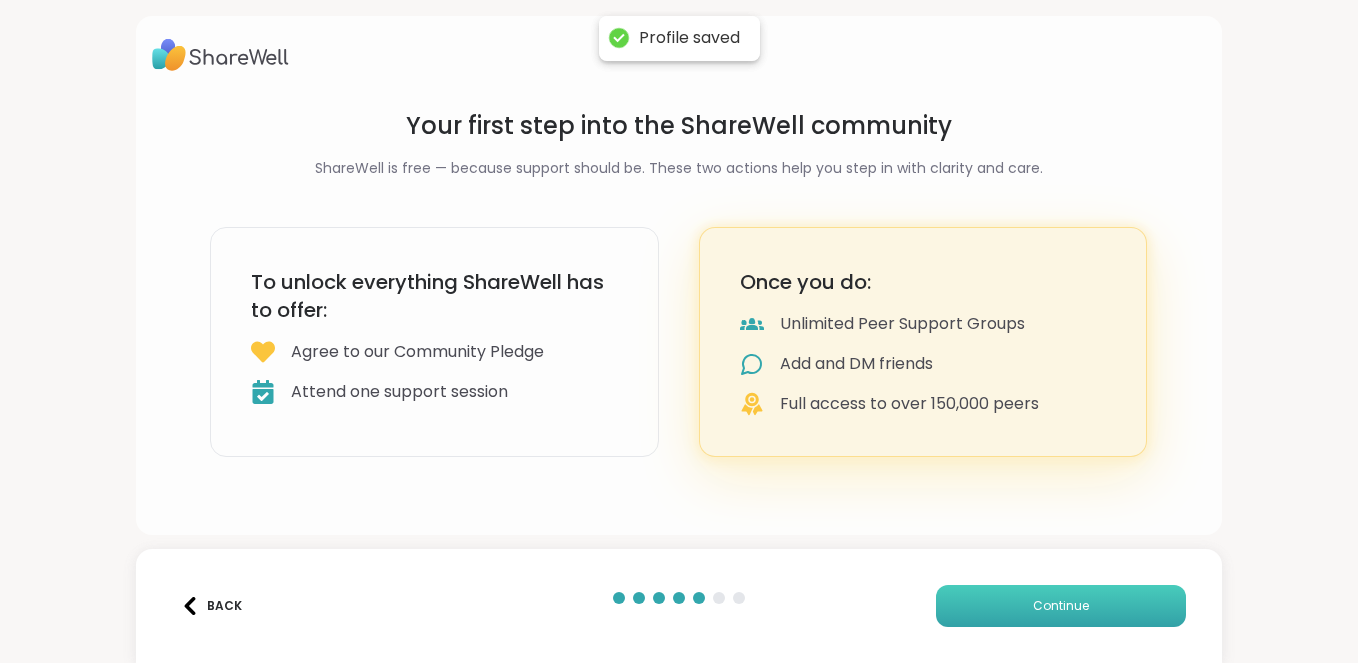 click on "Continue" at bounding box center (1061, 606) 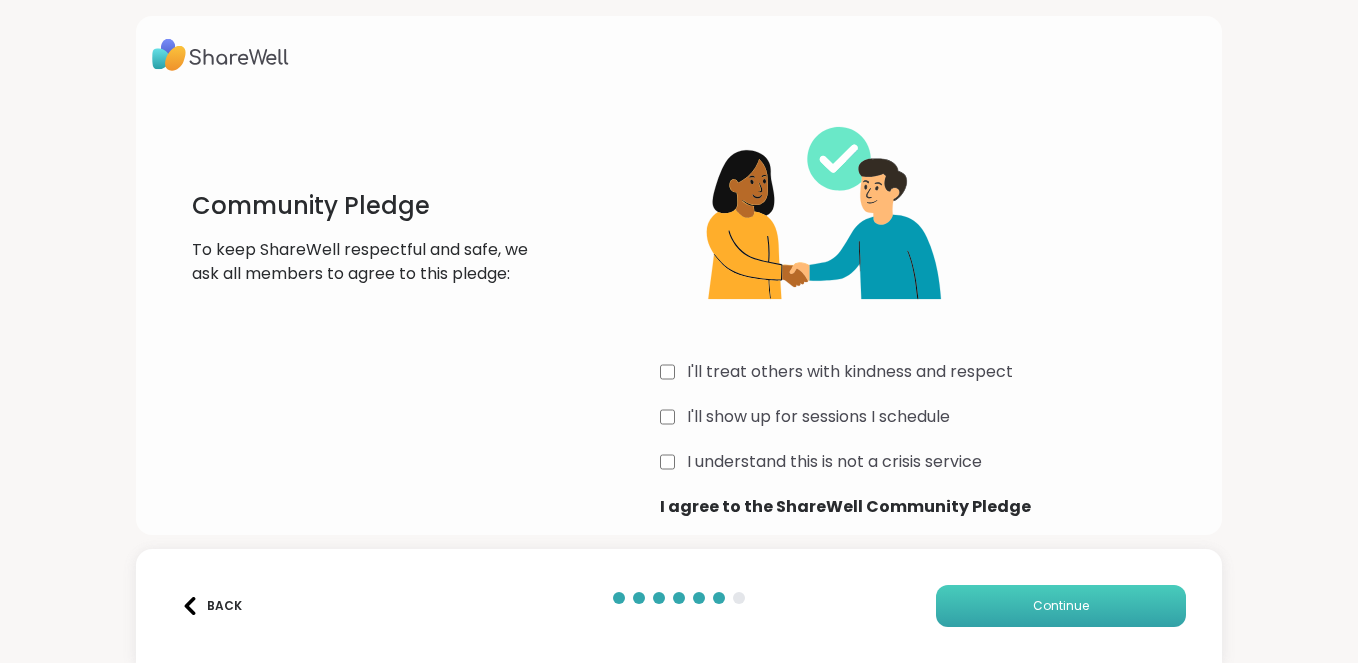 click on "Continue" at bounding box center (1061, 606) 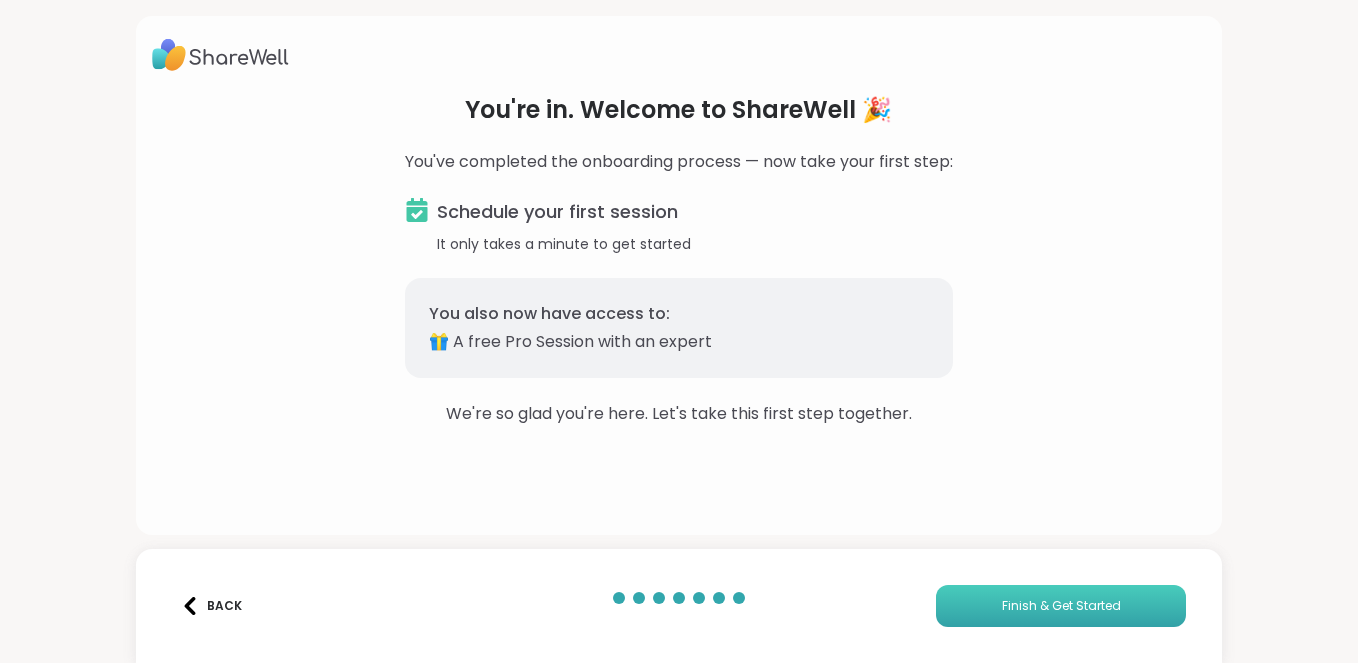 click on "Finish & Get Started" at bounding box center [1061, 606] 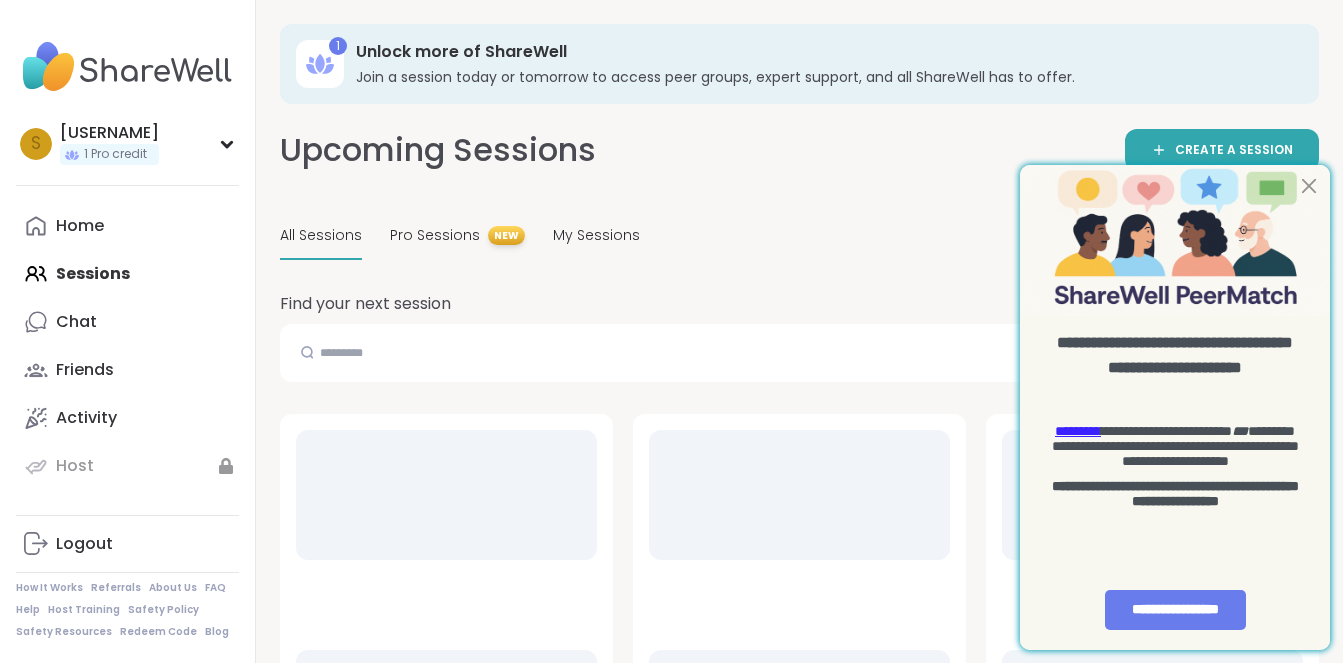 scroll, scrollTop: 0, scrollLeft: 0, axis: both 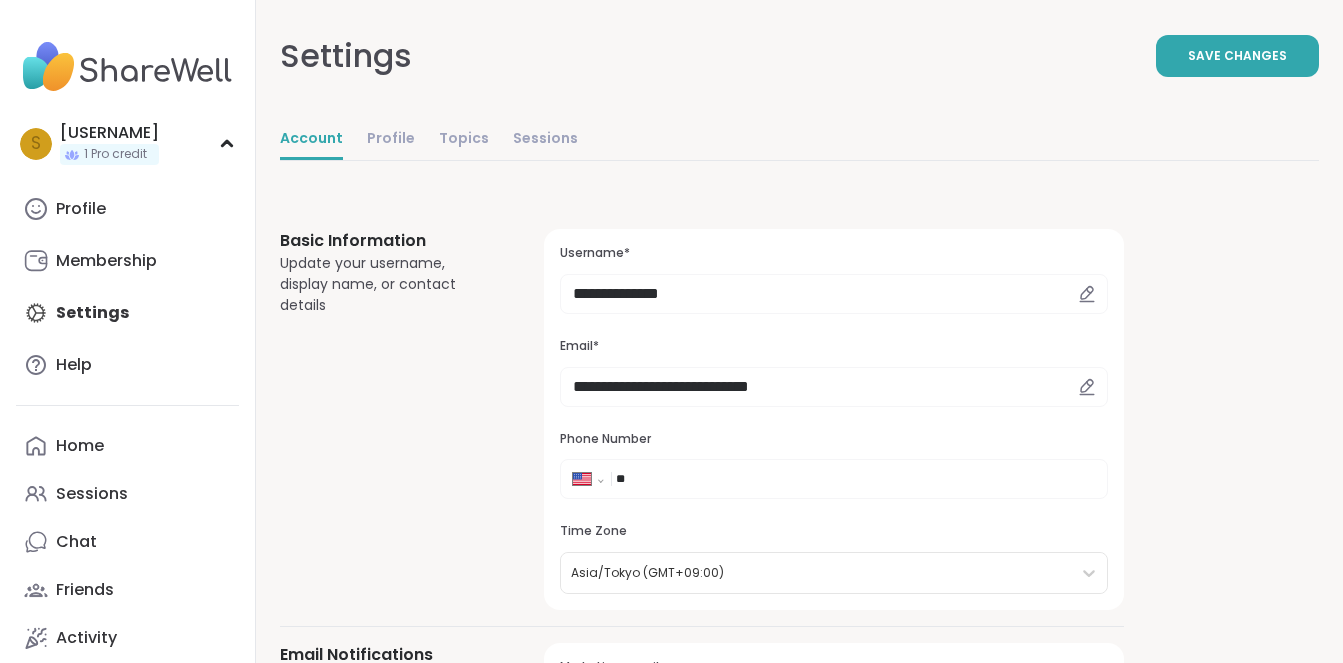 select on "**" 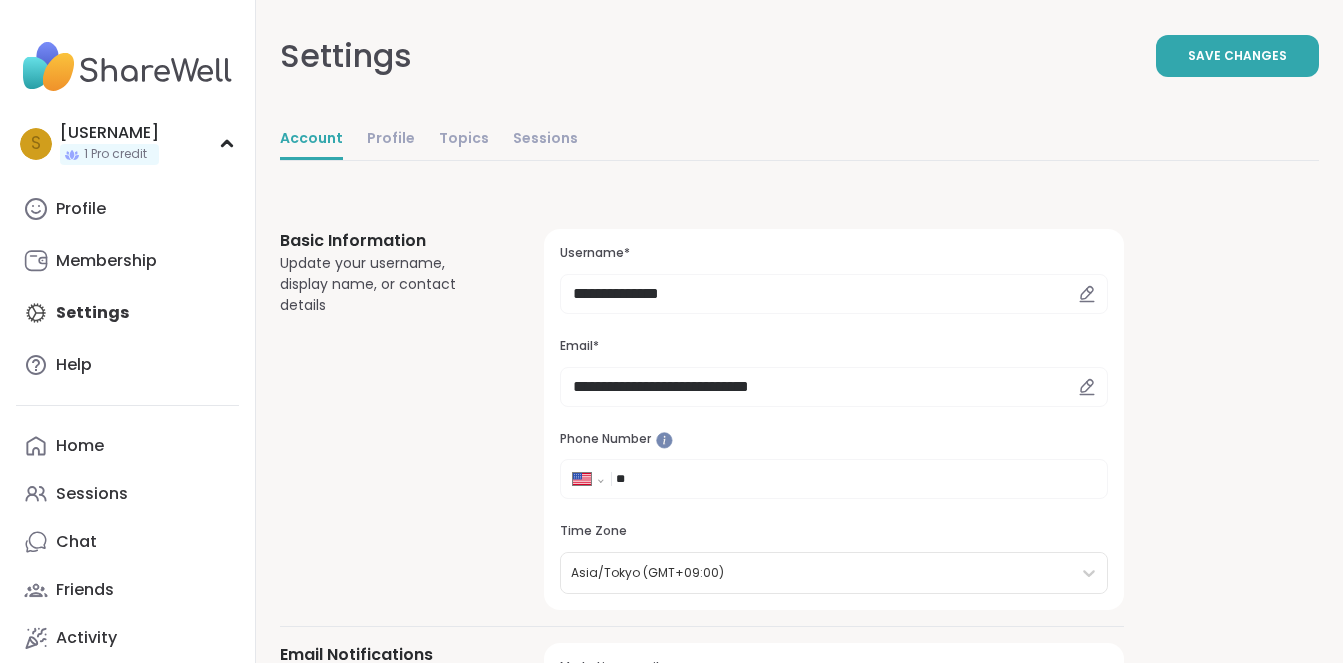 scroll, scrollTop: 0, scrollLeft: 0, axis: both 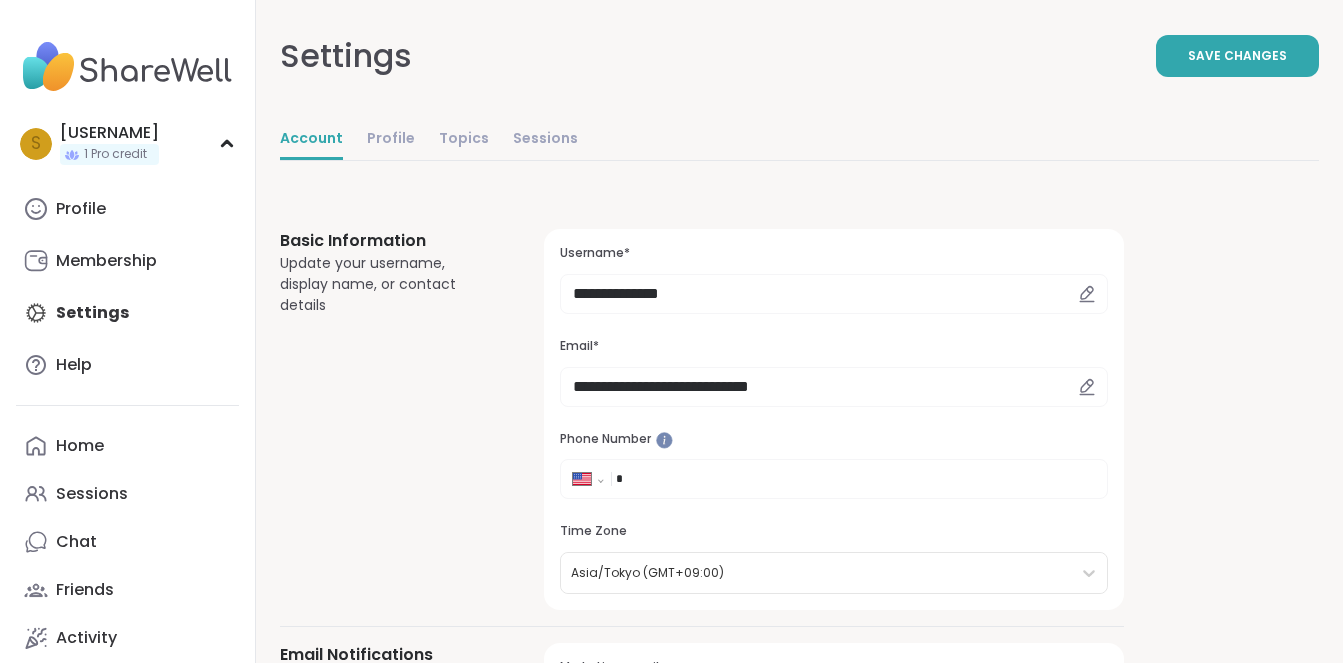 select on "**" 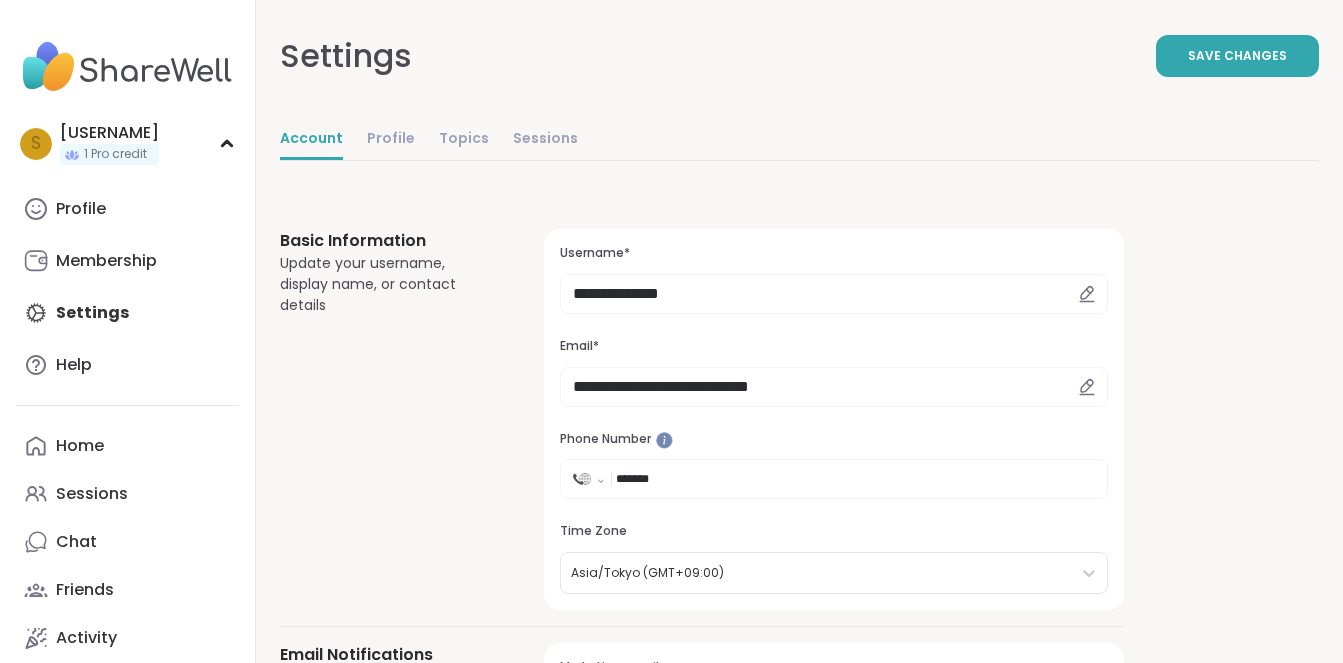 type on "********" 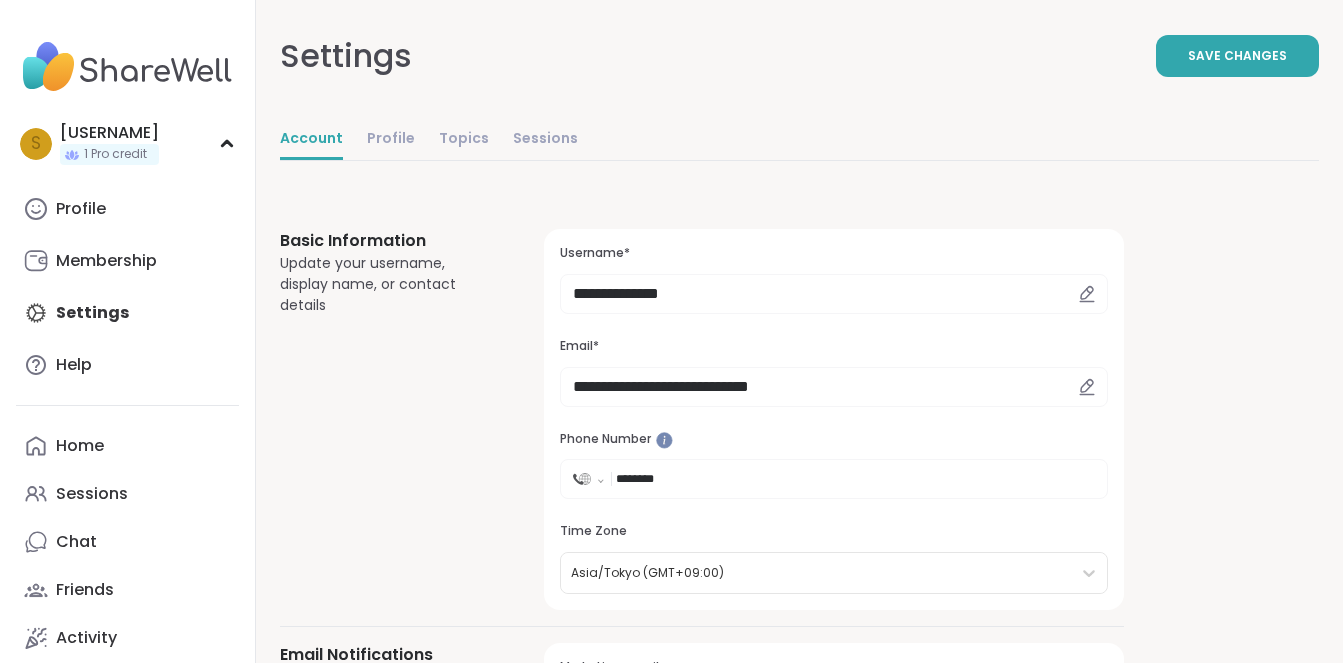 select on "**" 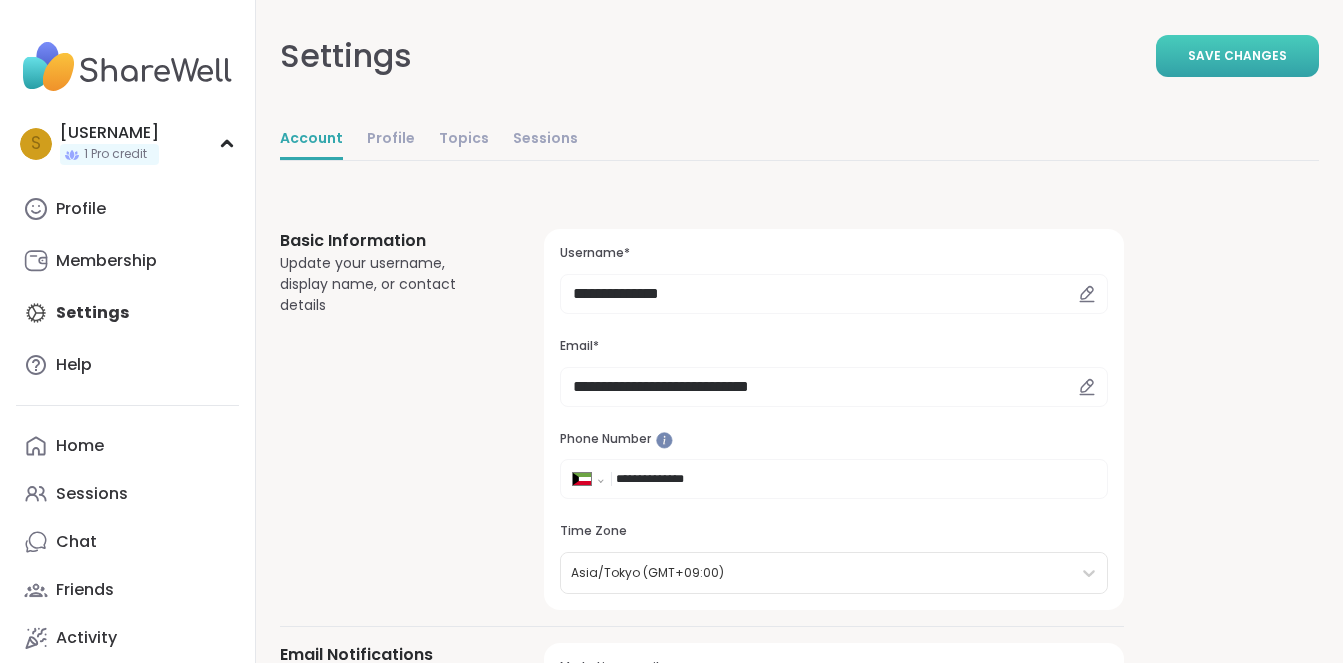 type on "**********" 